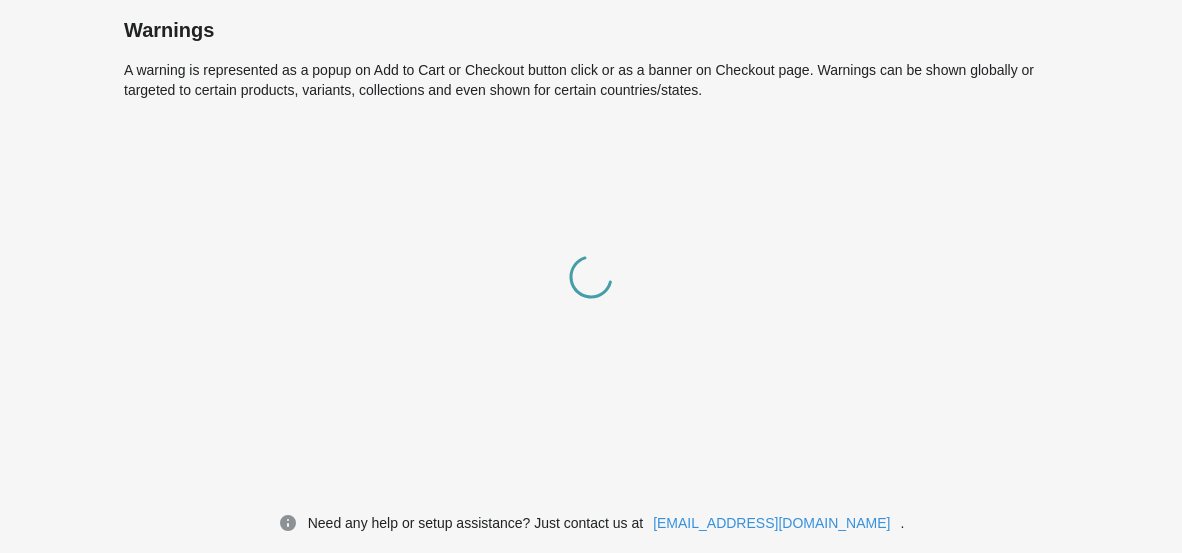 scroll, scrollTop: 0, scrollLeft: 0, axis: both 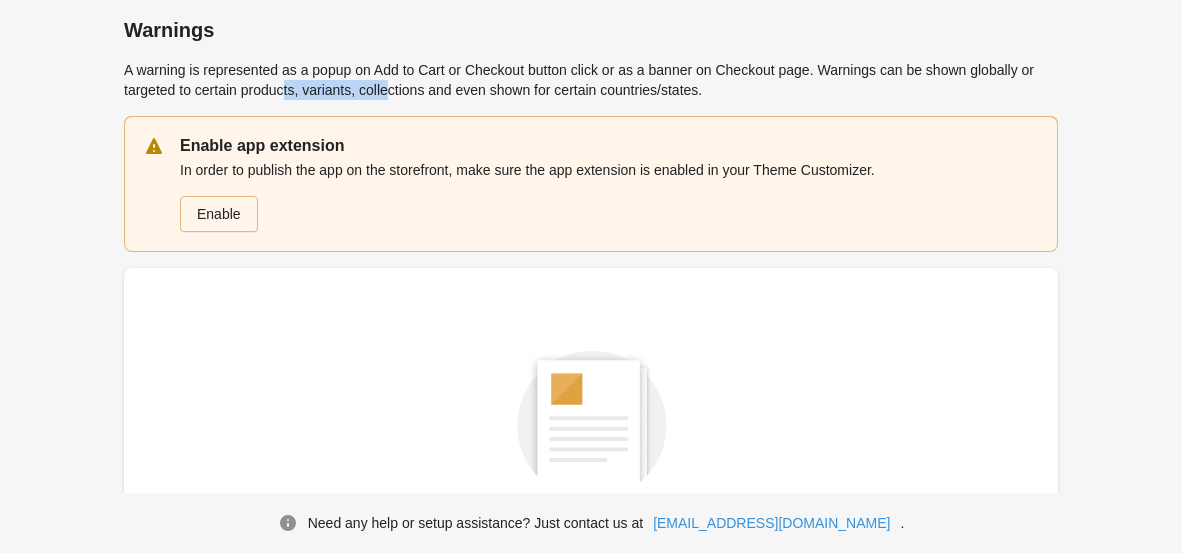 drag, startPoint x: 307, startPoint y: 80, endPoint x: 420, endPoint y: 98, distance: 114.424644 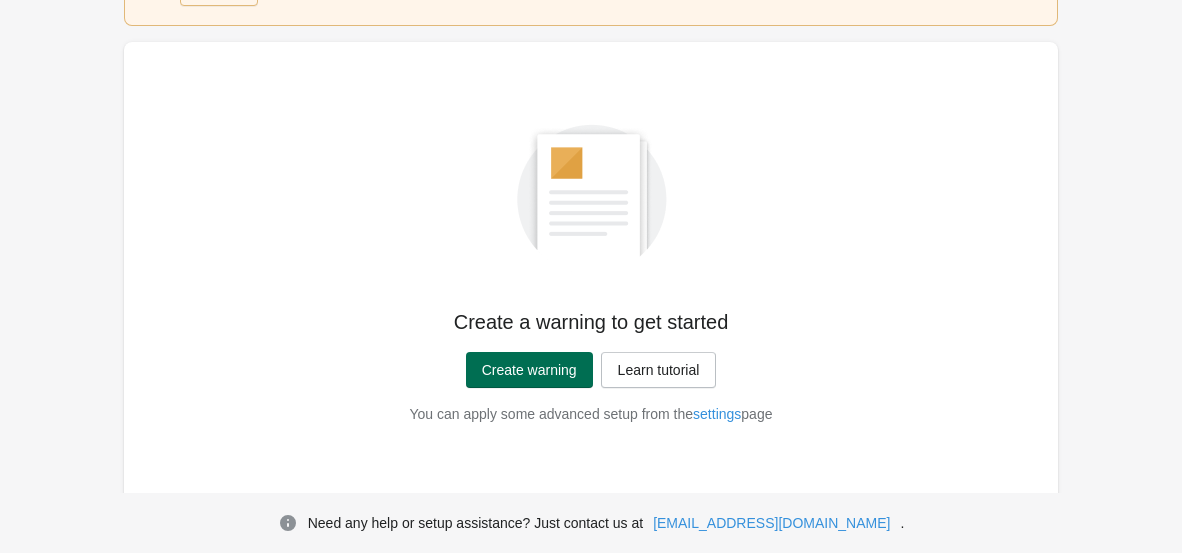 scroll, scrollTop: 134, scrollLeft: 0, axis: vertical 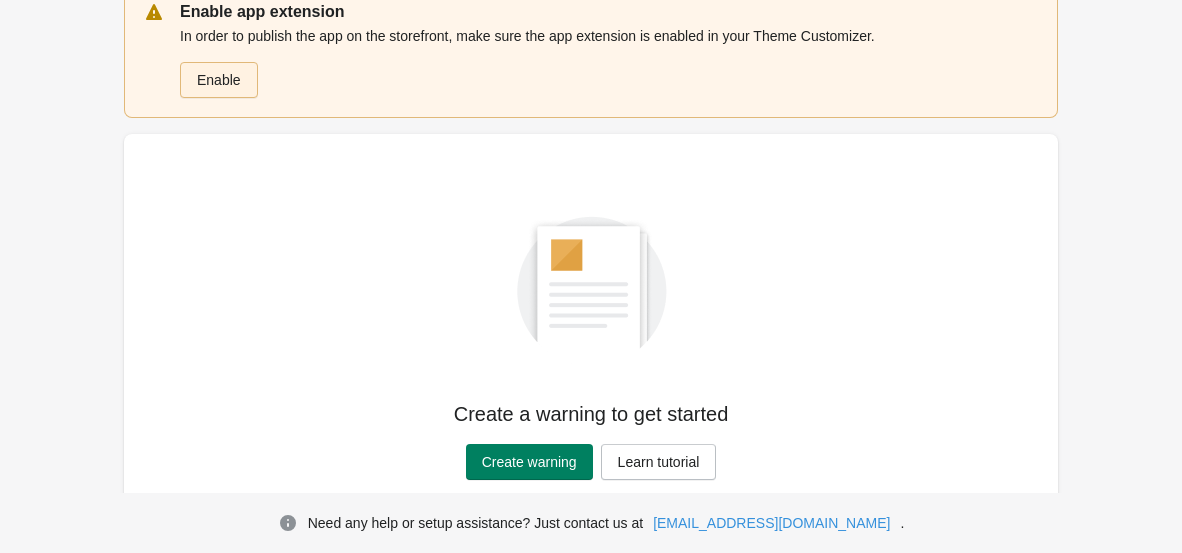 click on "Enable" at bounding box center [219, 80] 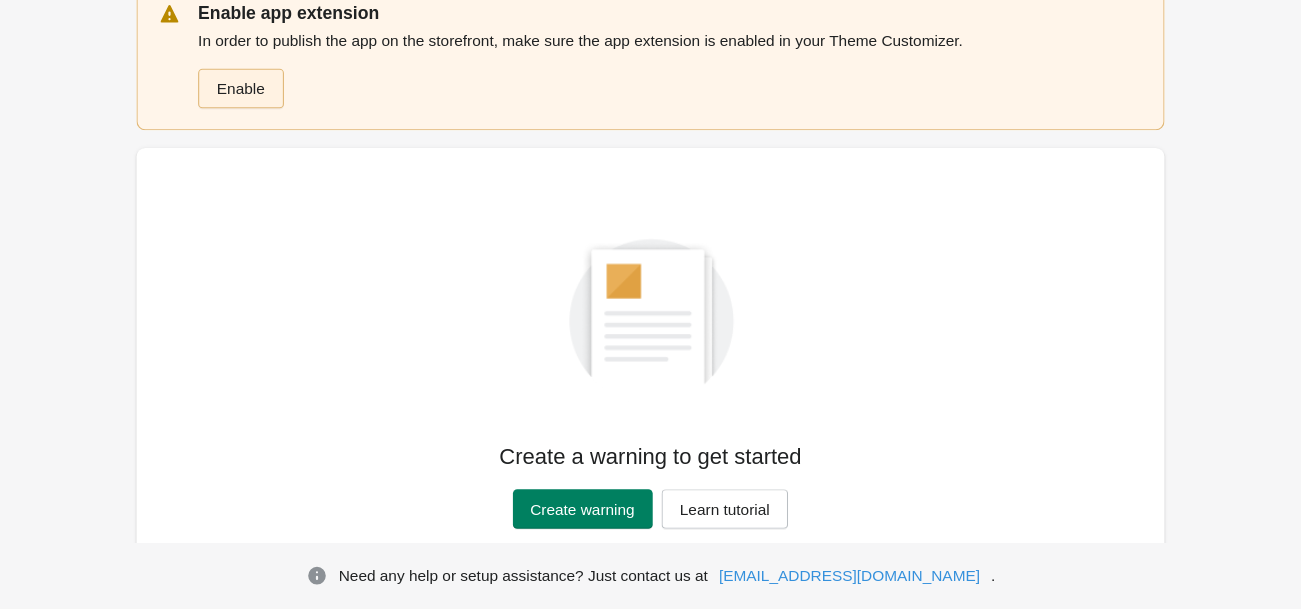 scroll, scrollTop: 134, scrollLeft: 0, axis: vertical 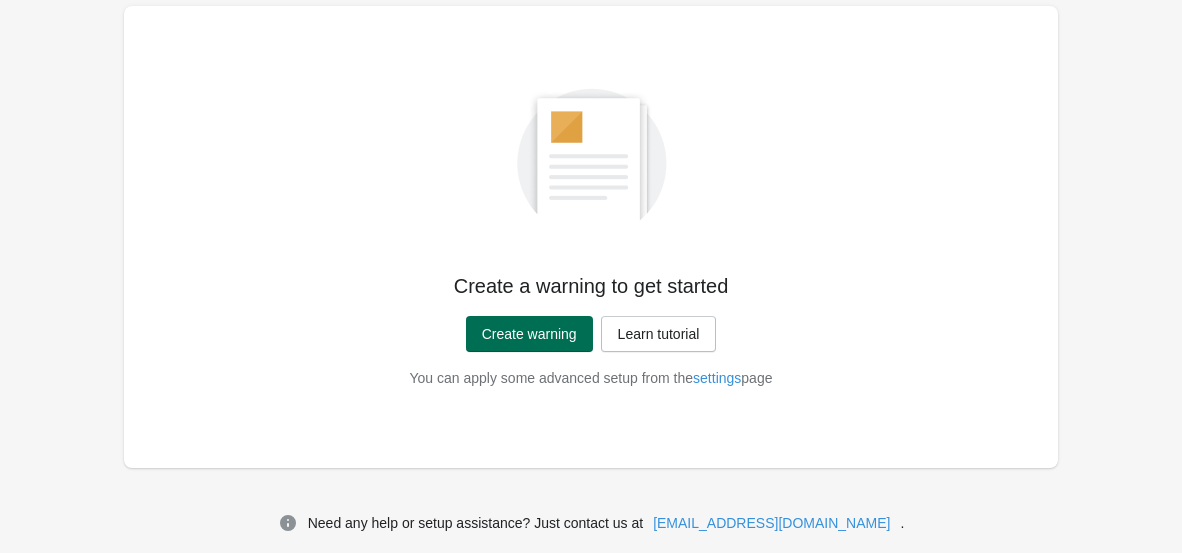 click on "Create warning" at bounding box center (529, 334) 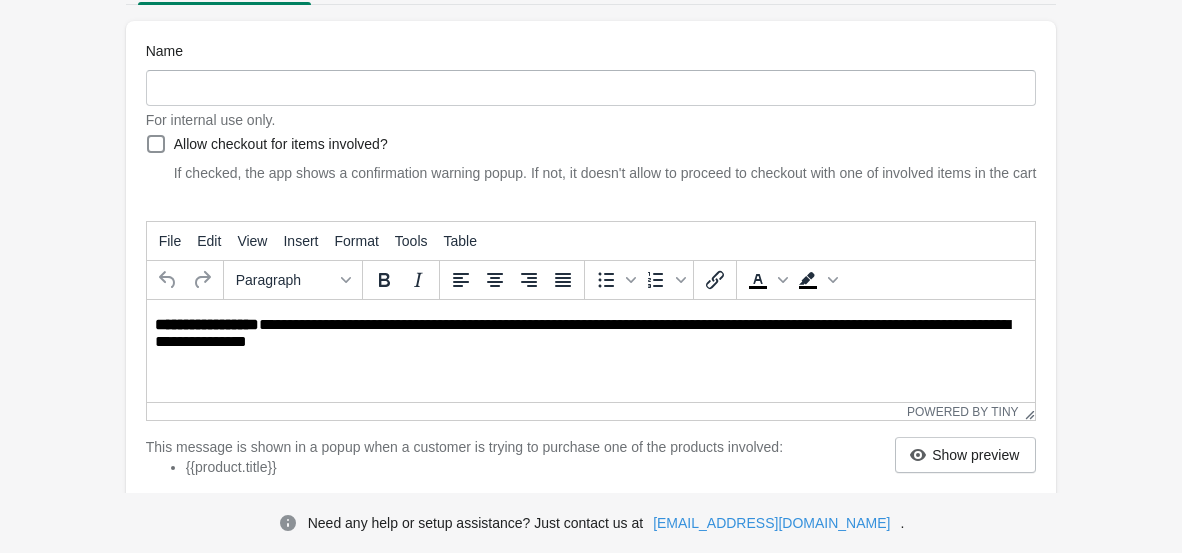 scroll, scrollTop: 0, scrollLeft: 0, axis: both 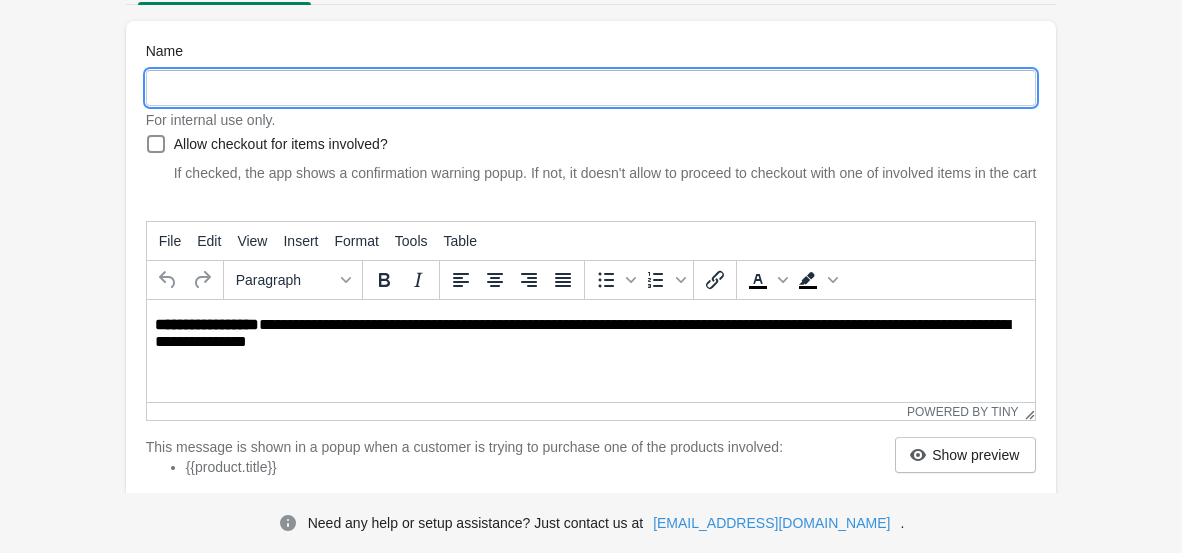 click on "Name" at bounding box center [591, 88] 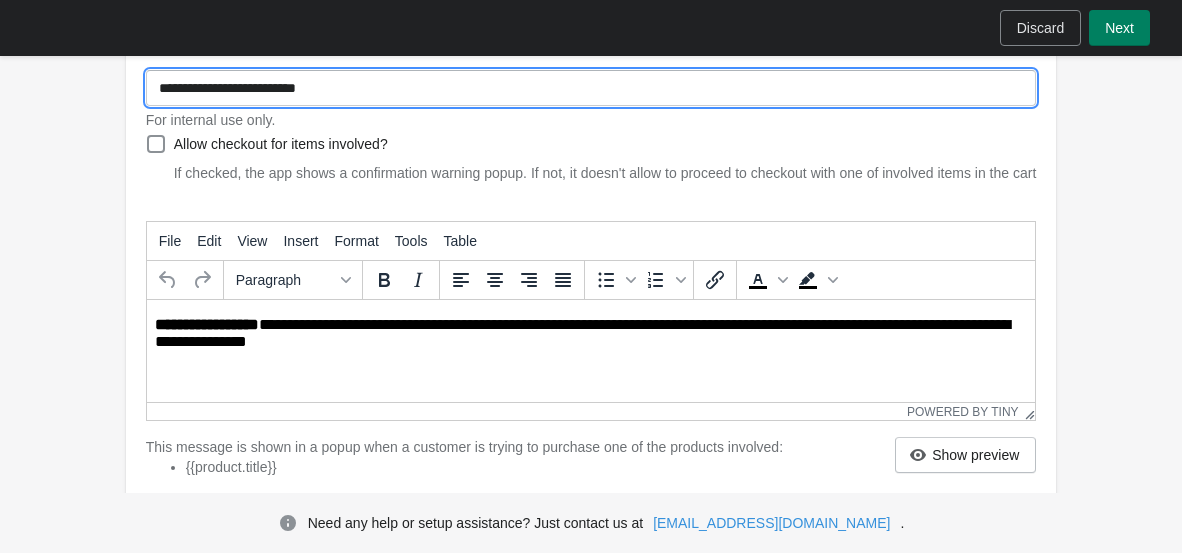 type on "**********" 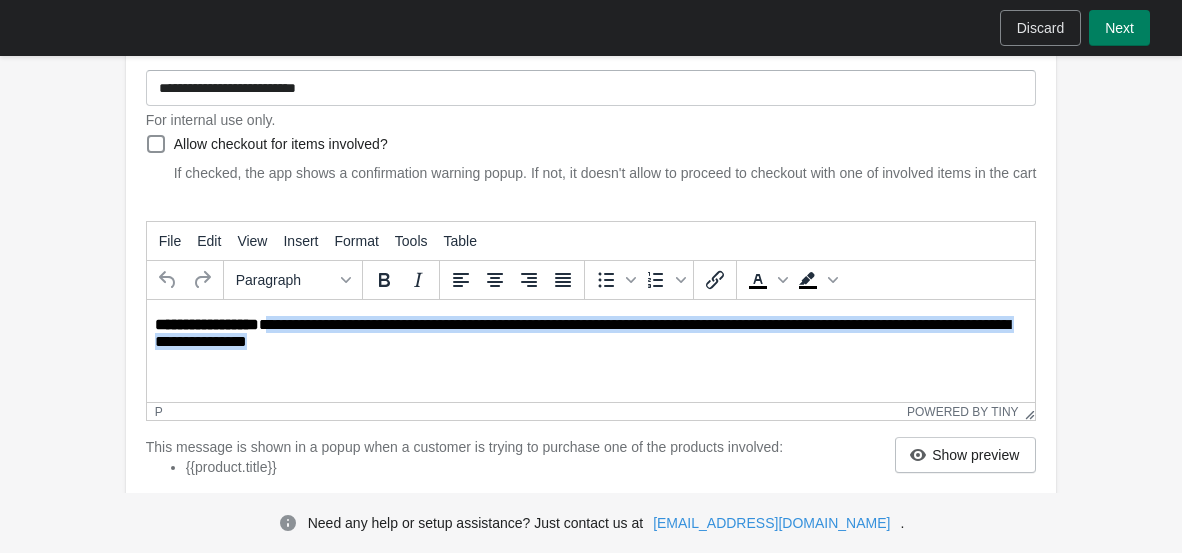 drag, startPoint x: 269, startPoint y: 320, endPoint x: 348, endPoint y: 345, distance: 82.86133 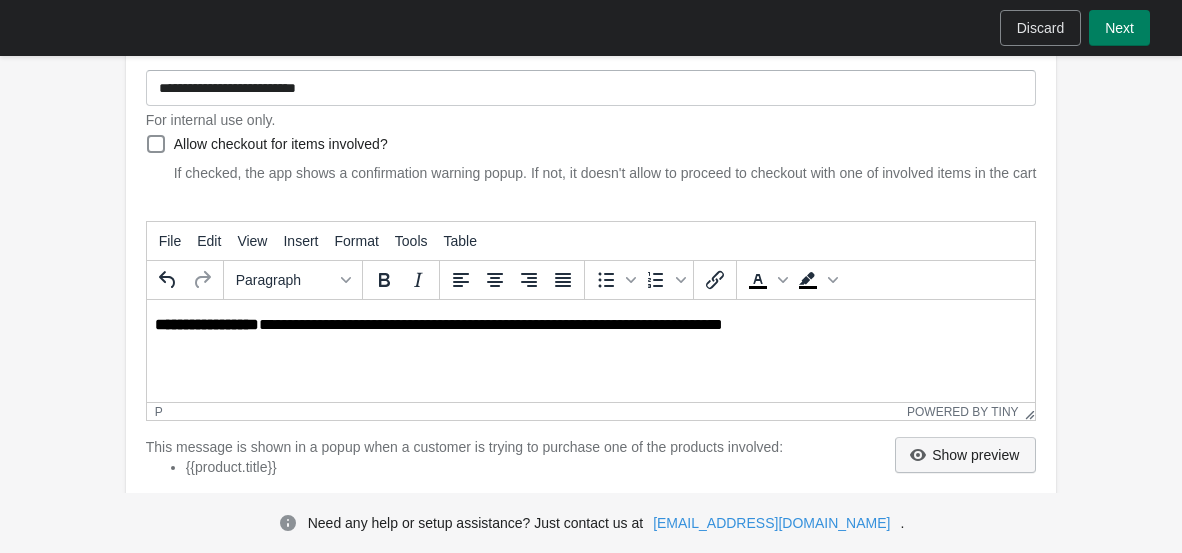 click on "Show preview" at bounding box center (975, 455) 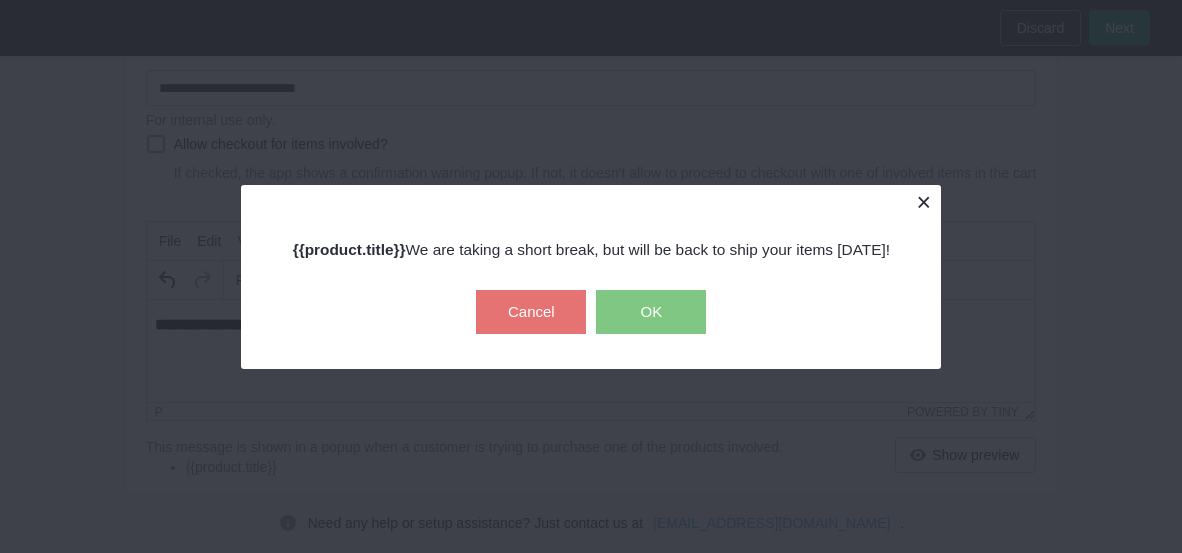 click at bounding box center (923, 202) 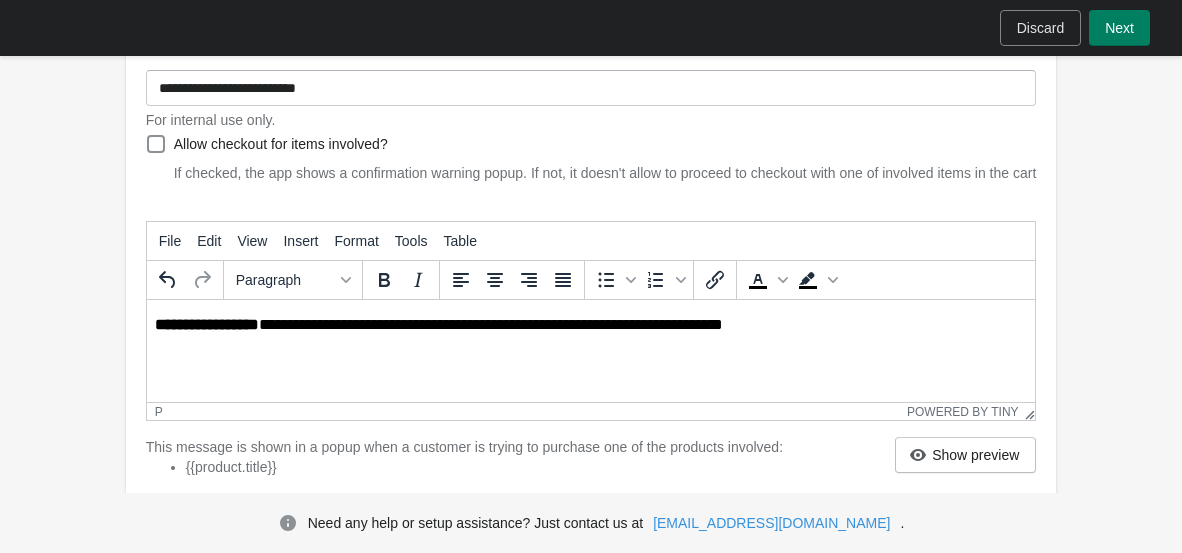 click on "**********" at bounding box center [592, 325] 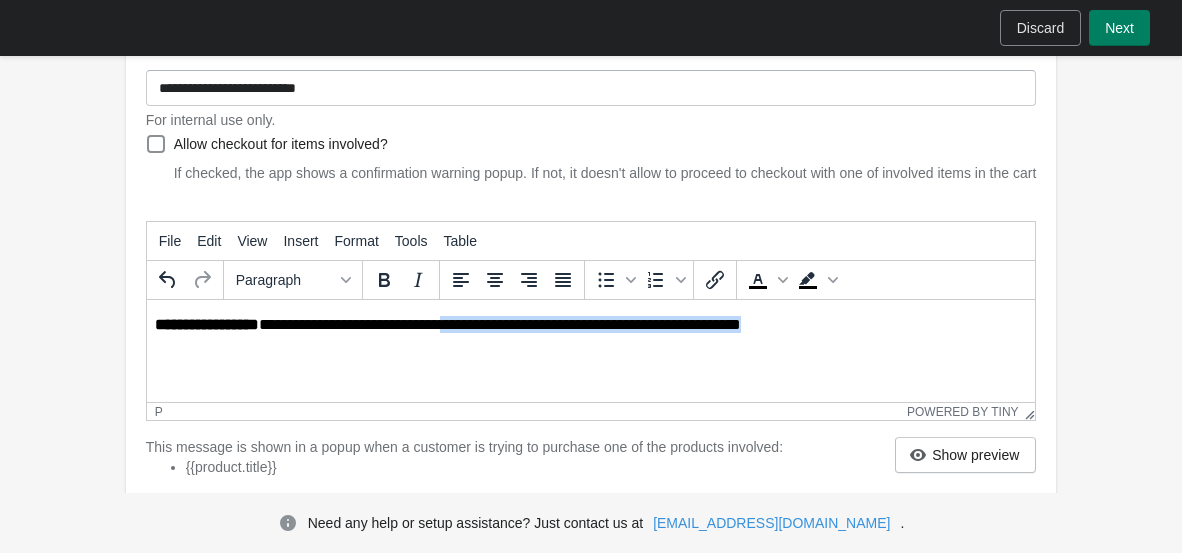 drag, startPoint x: 449, startPoint y: 325, endPoint x: 843, endPoint y: 331, distance: 394.0457 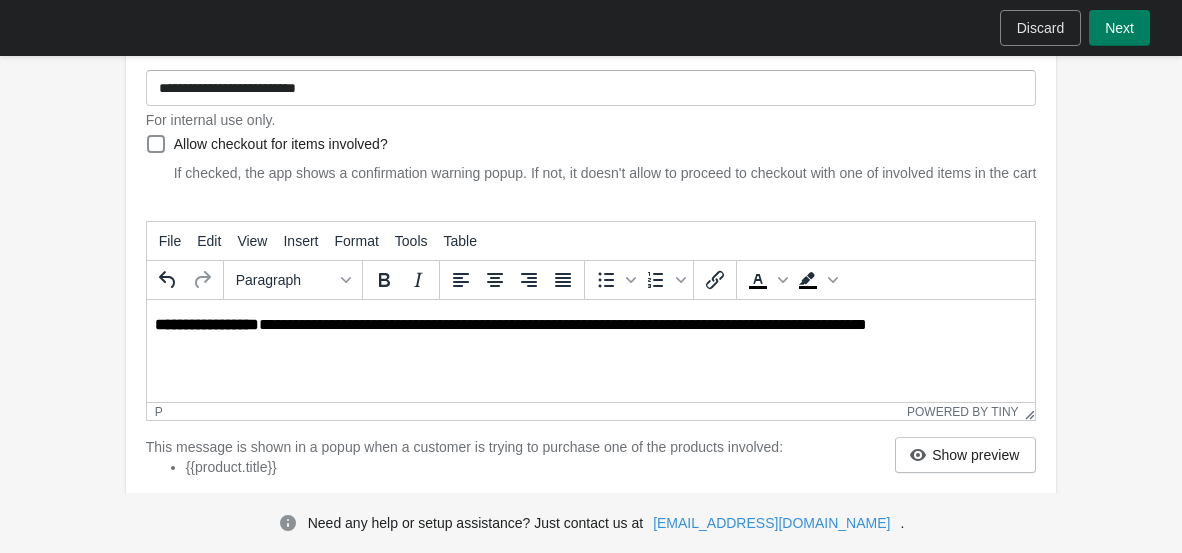 click on "Show preview" at bounding box center (975, 455) 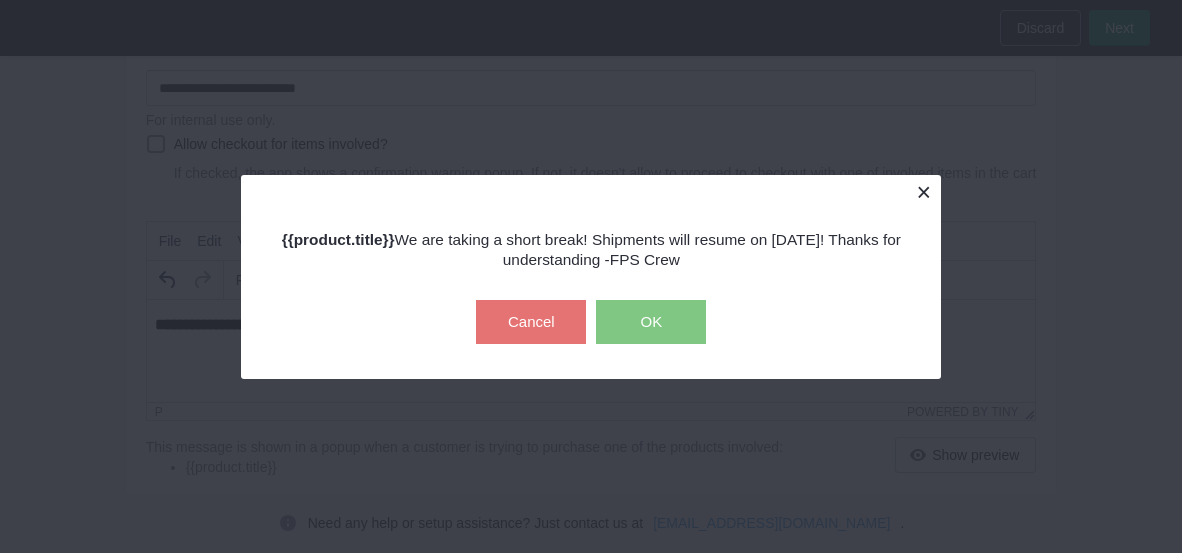 click at bounding box center (923, 192) 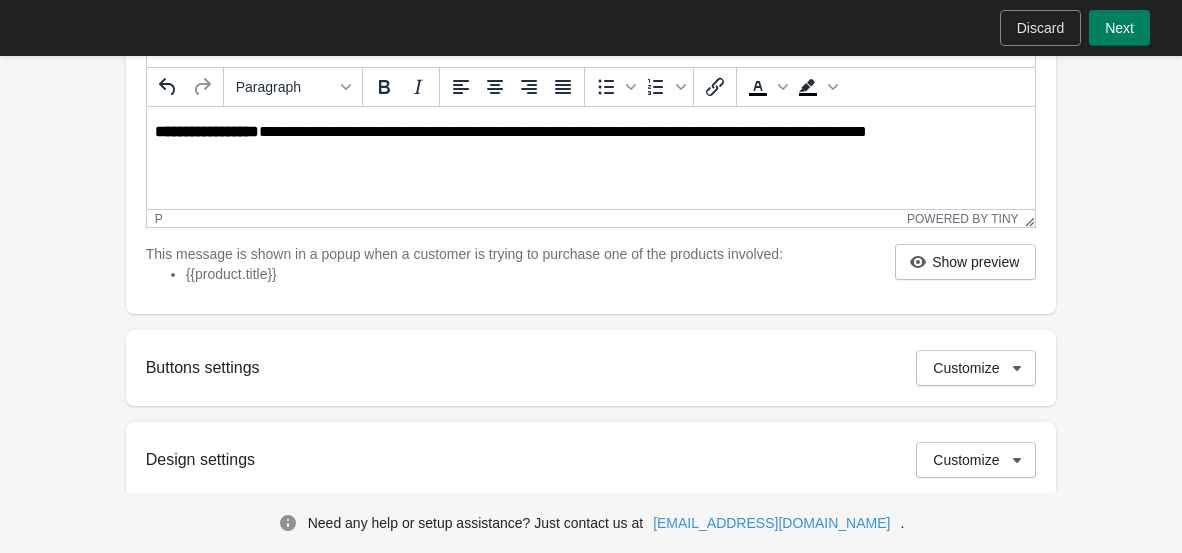 scroll, scrollTop: 607, scrollLeft: 0, axis: vertical 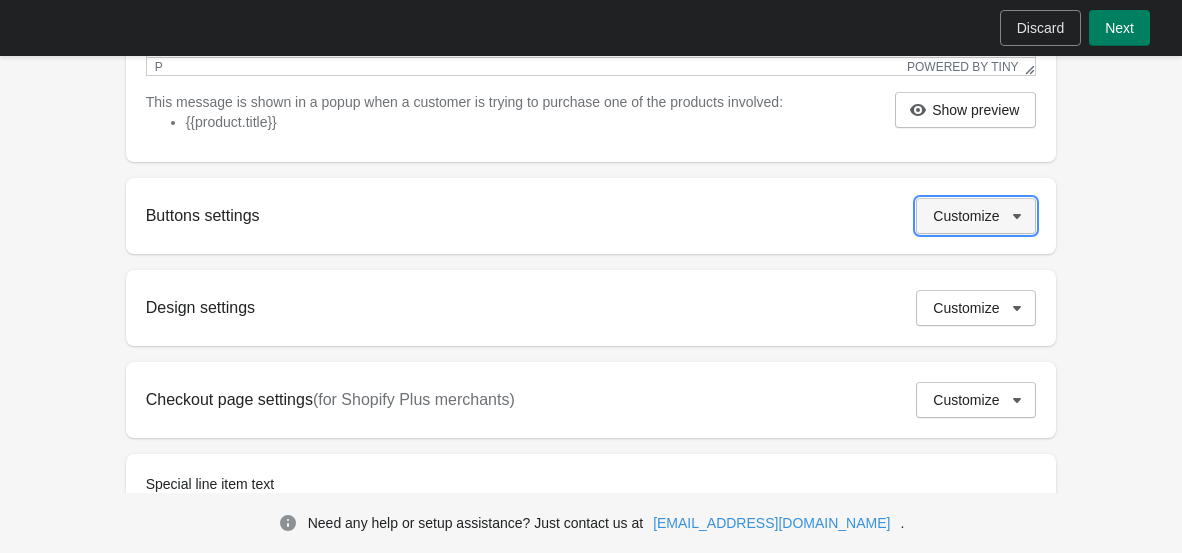 click on "Customize" at bounding box center [966, 216] 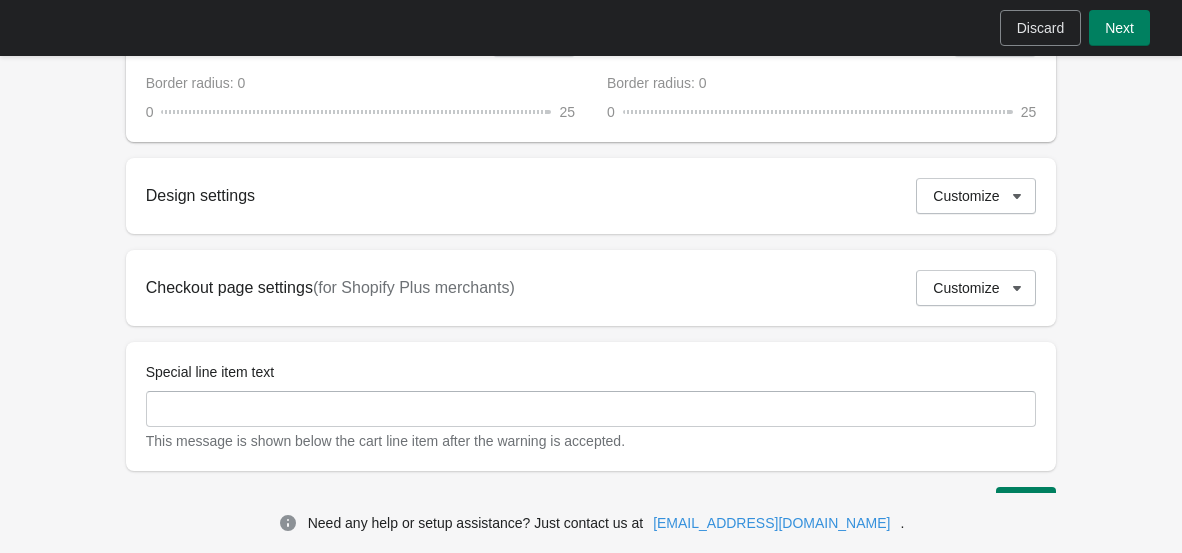 scroll, scrollTop: 1395, scrollLeft: 0, axis: vertical 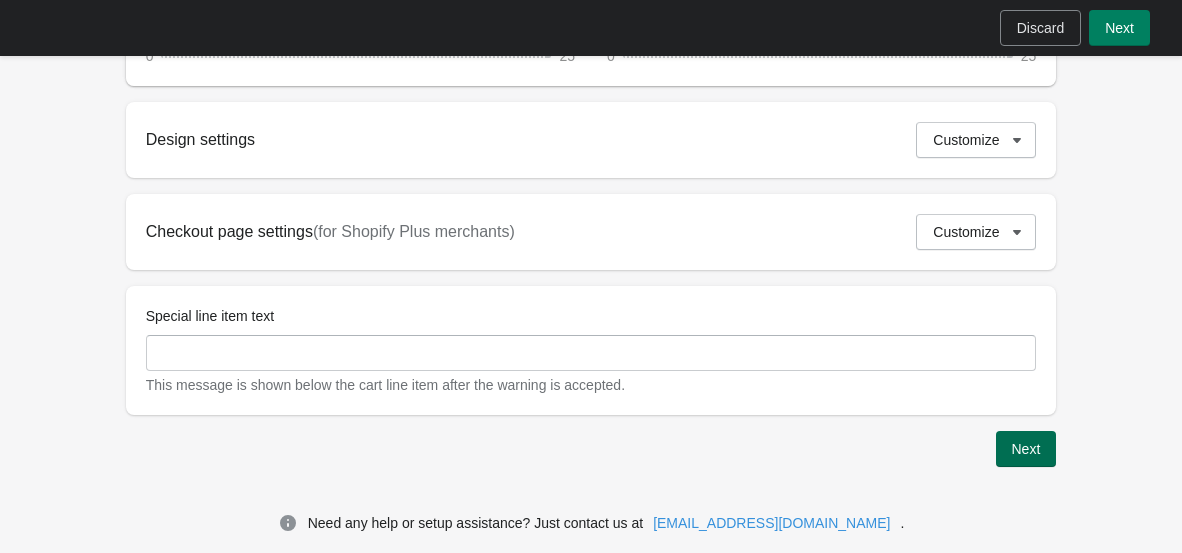 click on "Next" at bounding box center (1026, 449) 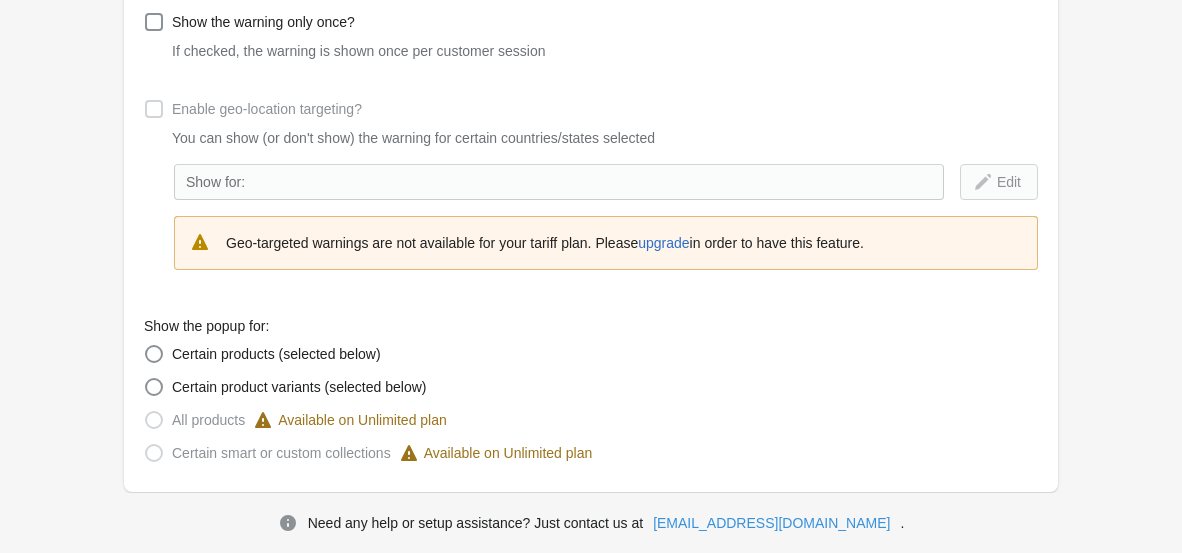 scroll, scrollTop: 305, scrollLeft: 0, axis: vertical 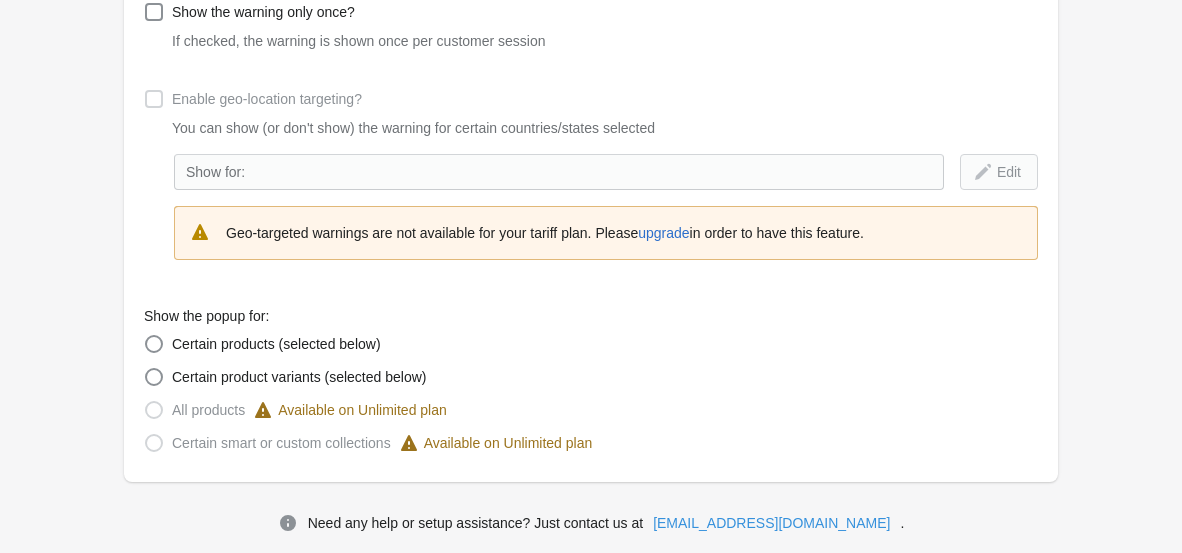click on "Available on Unlimited plan" at bounding box center (350, 410) 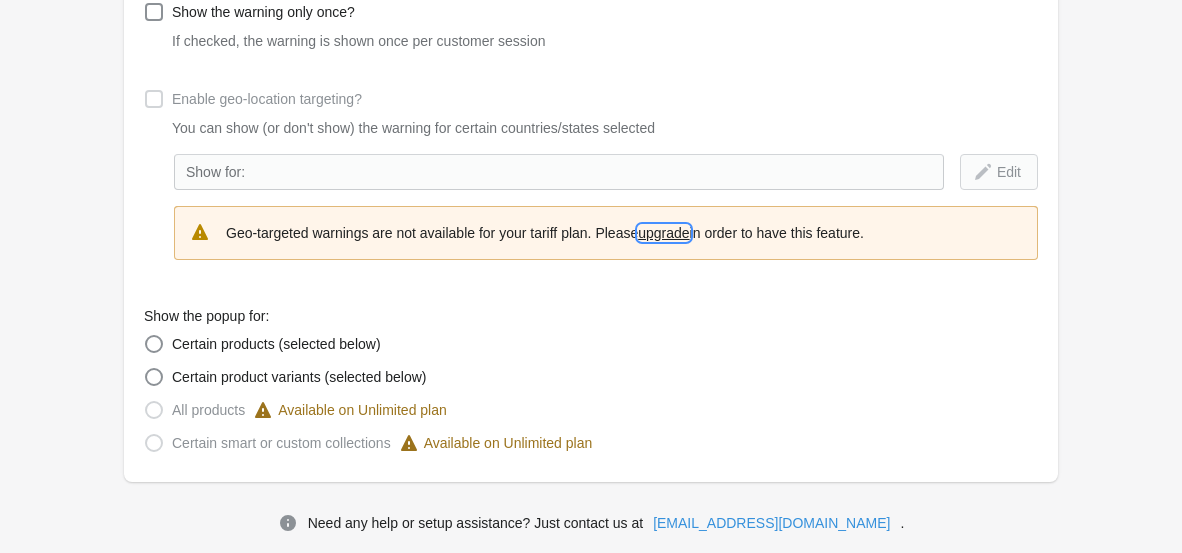 click on "upgrade" at bounding box center [663, 233] 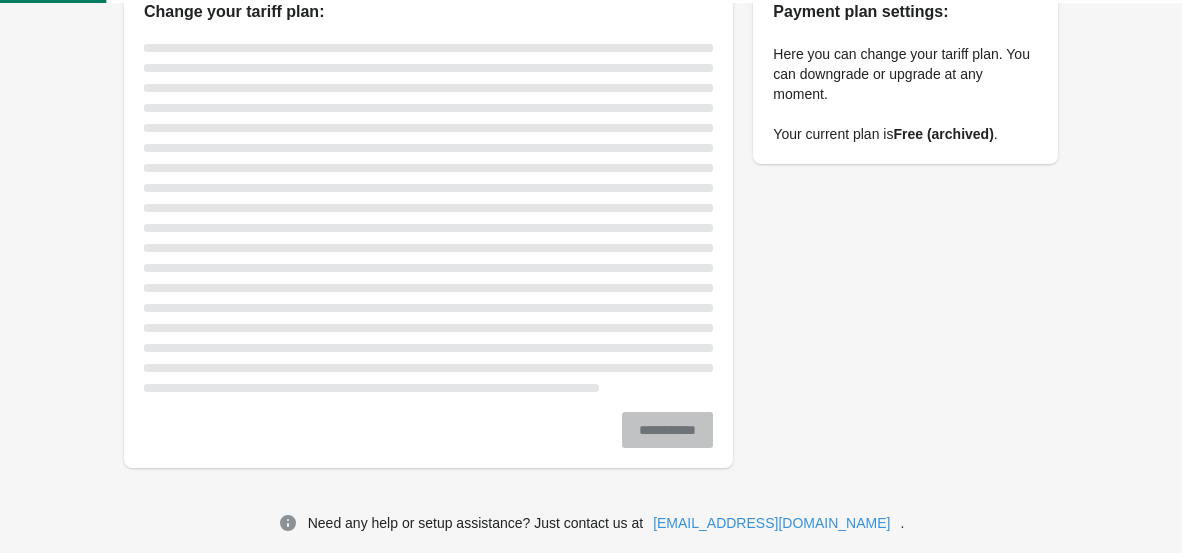 scroll, scrollTop: 90, scrollLeft: 0, axis: vertical 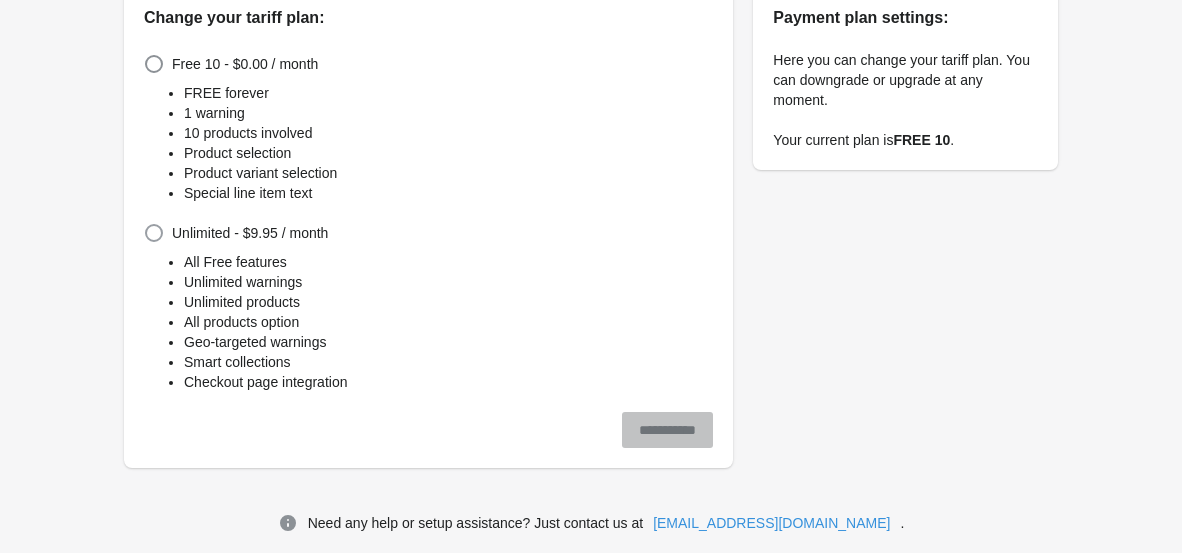 click on "Unlimited - $9.95 / month" at bounding box center [250, 233] 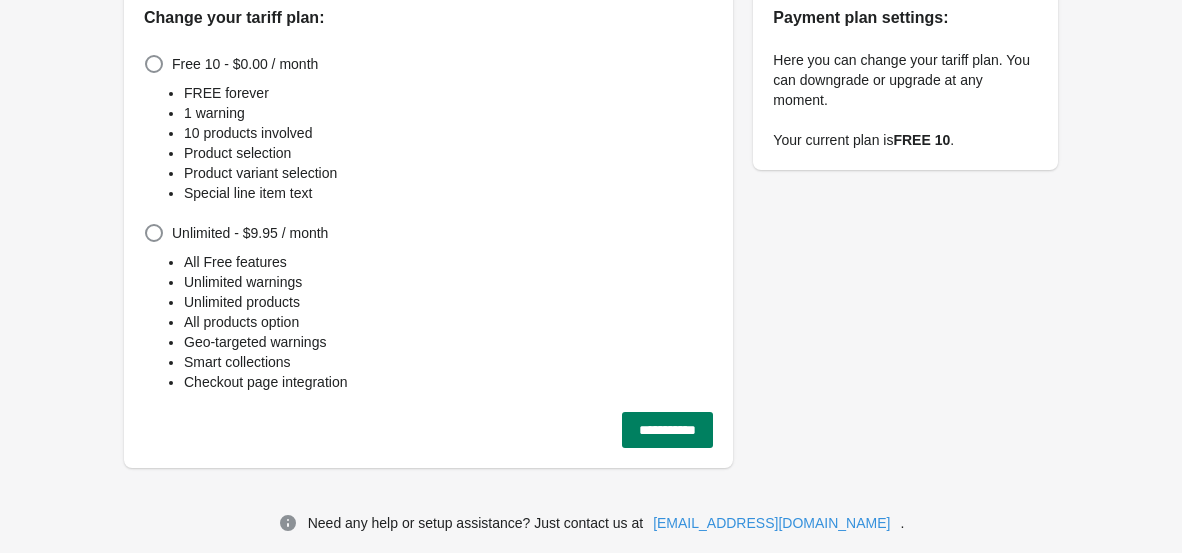 click on "**********" at bounding box center (667, 430) 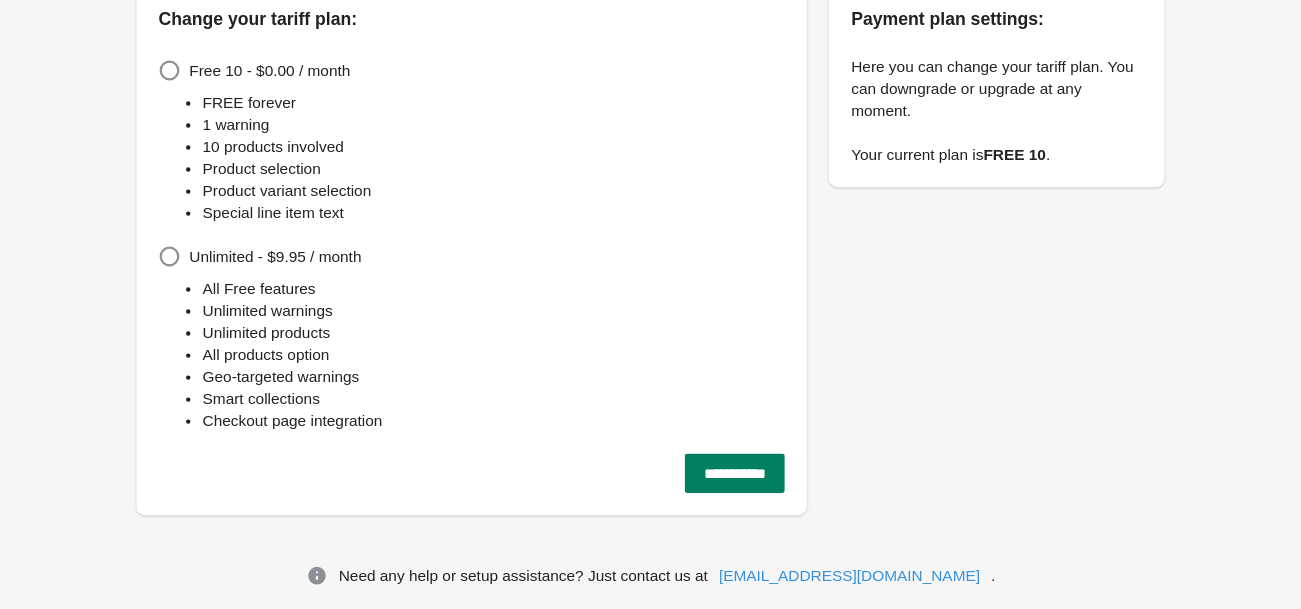 scroll, scrollTop: 35, scrollLeft: 0, axis: vertical 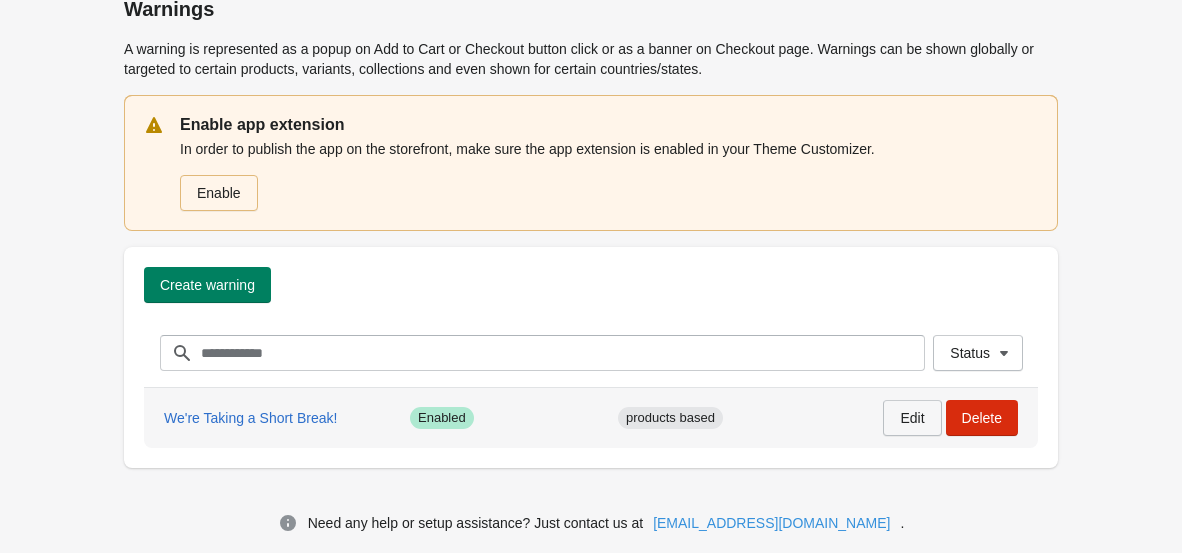 click on "Edit" at bounding box center [912, 418] 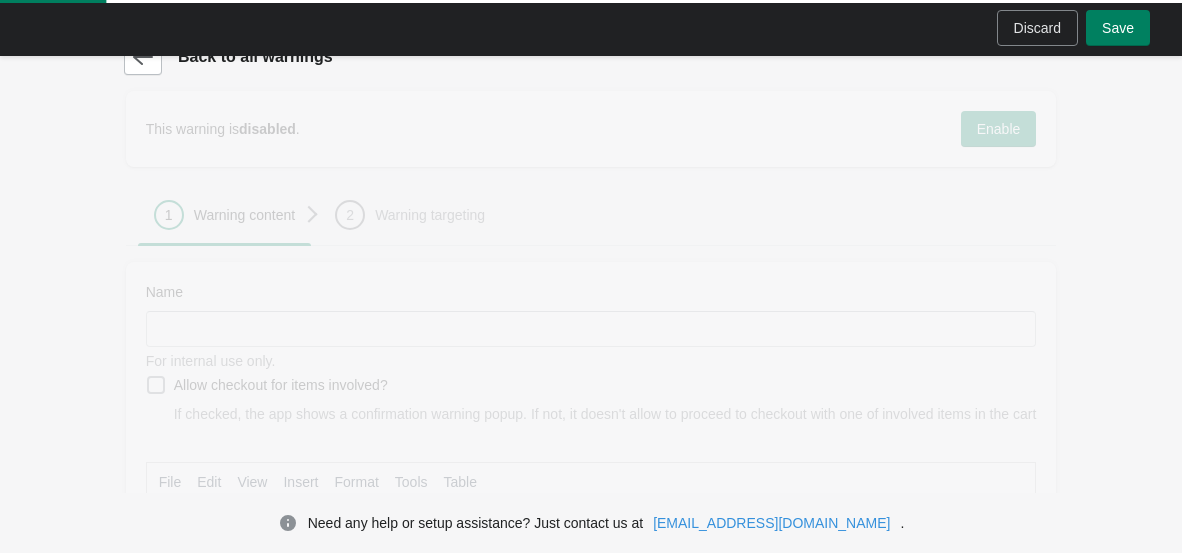 type on "**********" 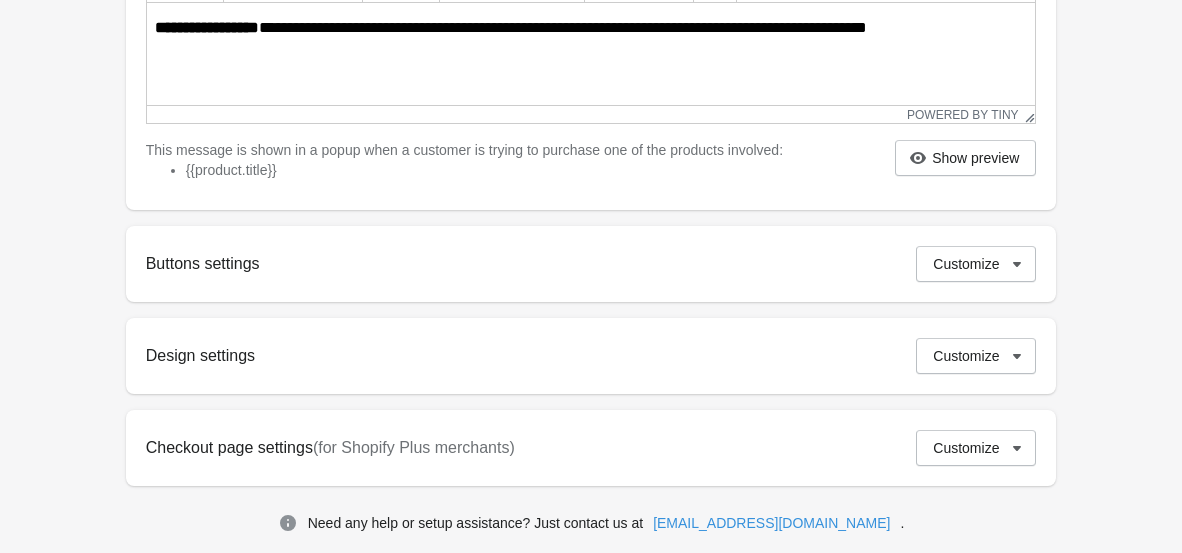 scroll, scrollTop: 567, scrollLeft: 0, axis: vertical 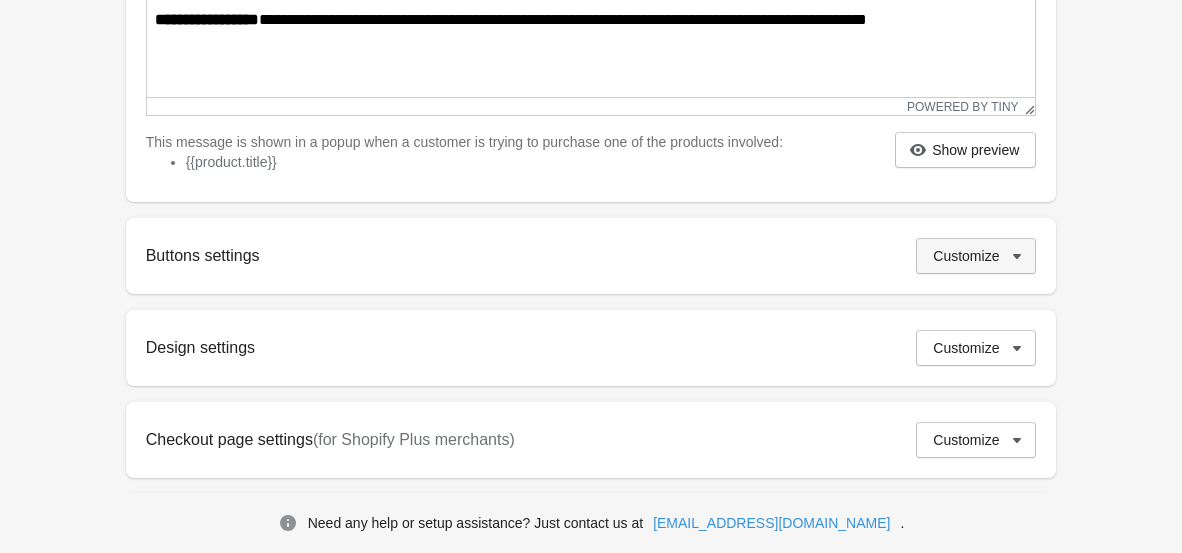 click on "Customize" at bounding box center [976, 256] 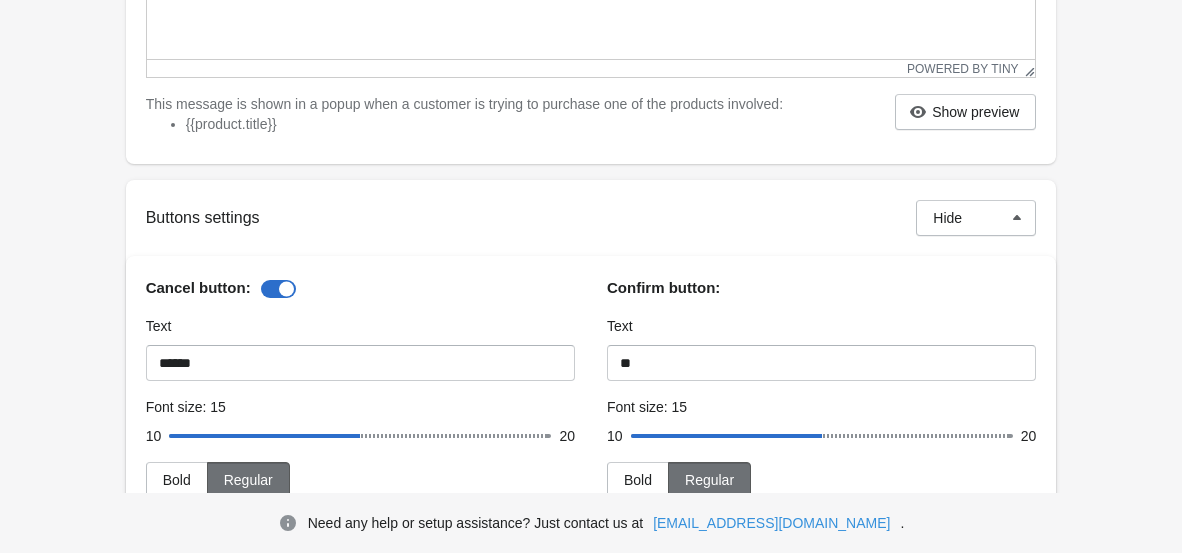 scroll, scrollTop: 572, scrollLeft: 0, axis: vertical 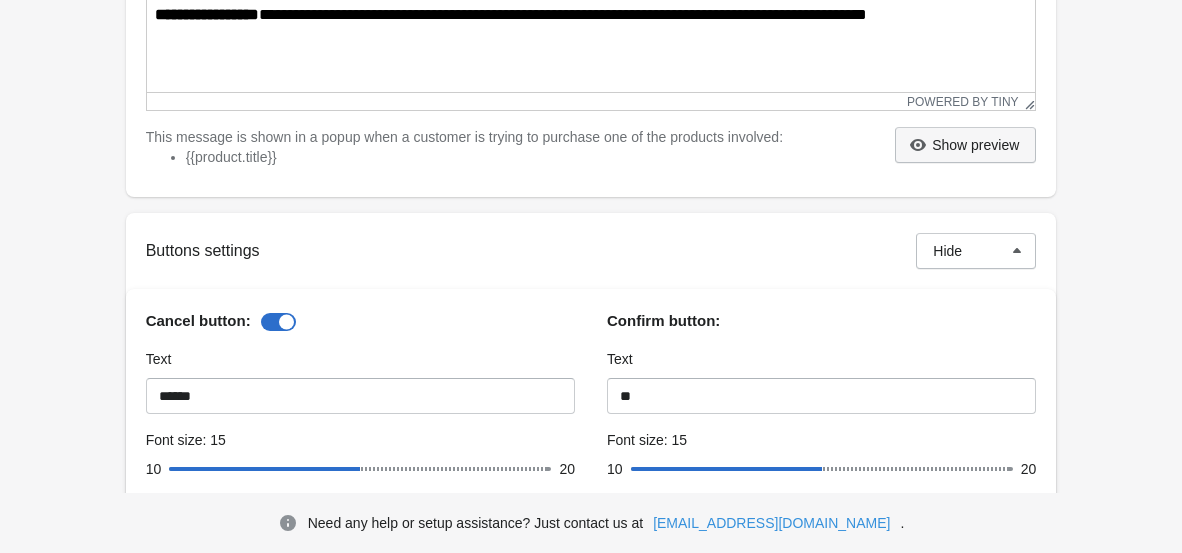 click on "Show preview" at bounding box center [975, 145] 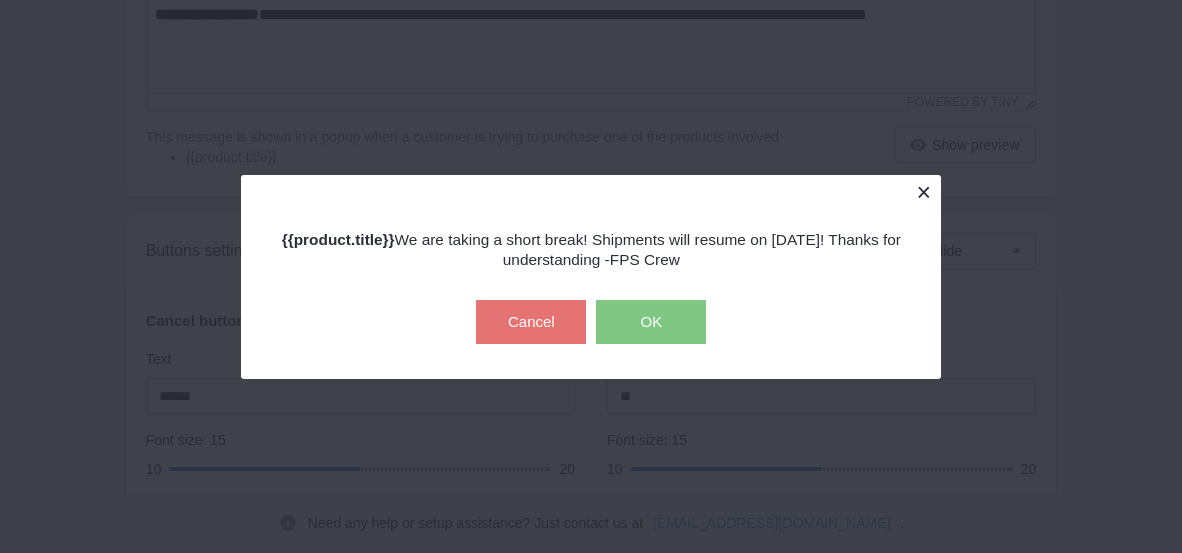 click at bounding box center (923, 192) 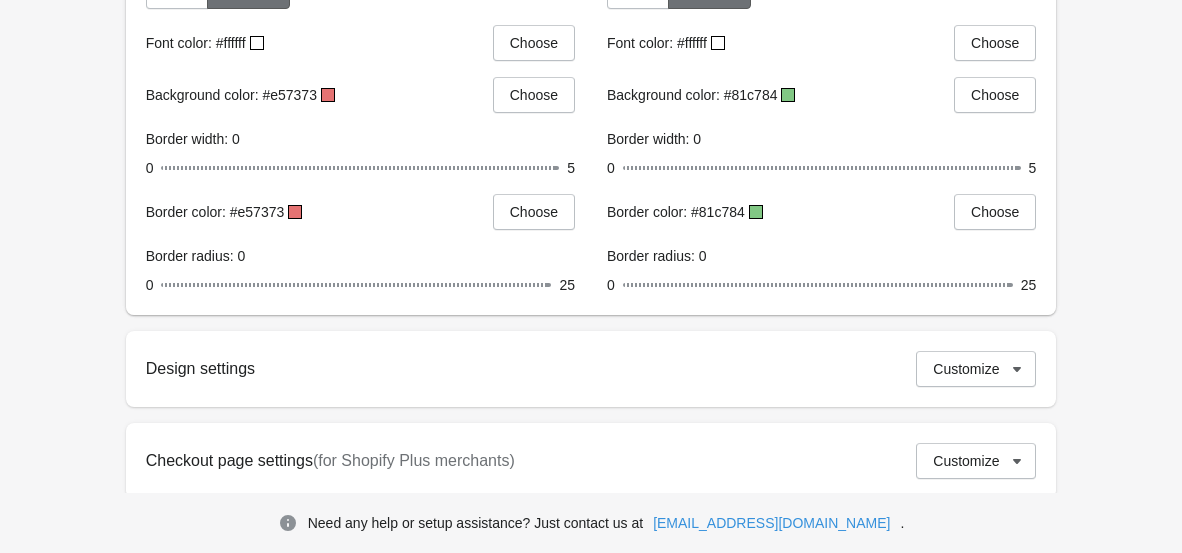 scroll, scrollTop: 1342, scrollLeft: 0, axis: vertical 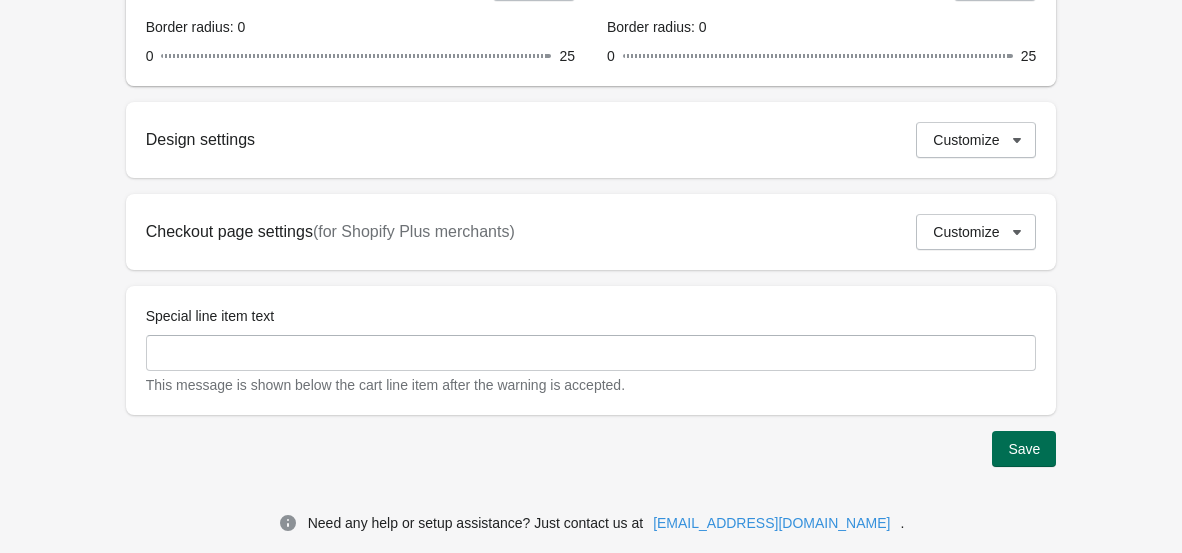 click on "Save" at bounding box center (1024, 449) 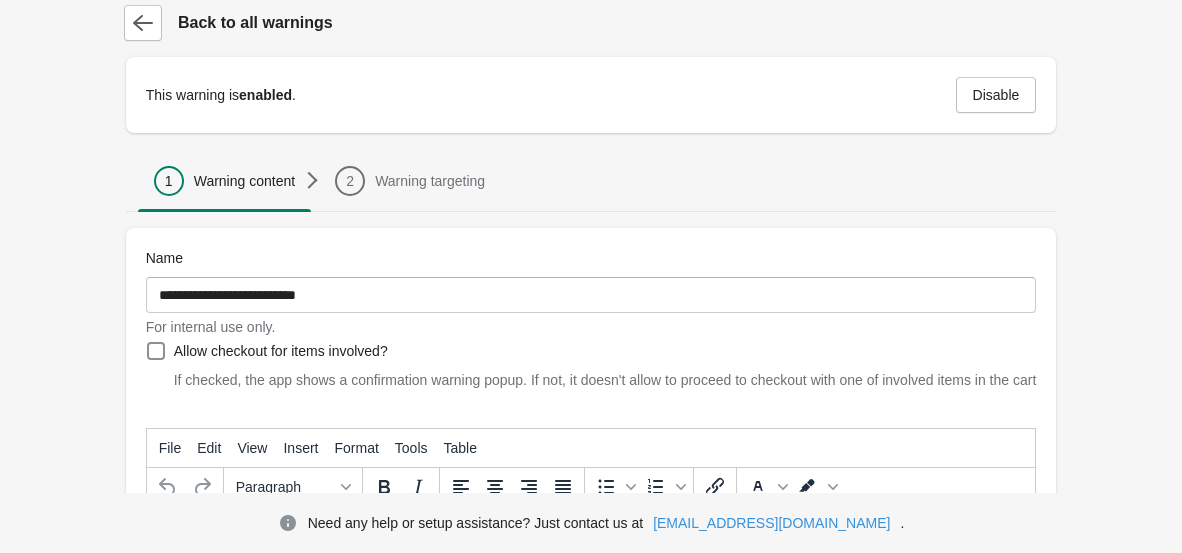 scroll, scrollTop: 0, scrollLeft: 0, axis: both 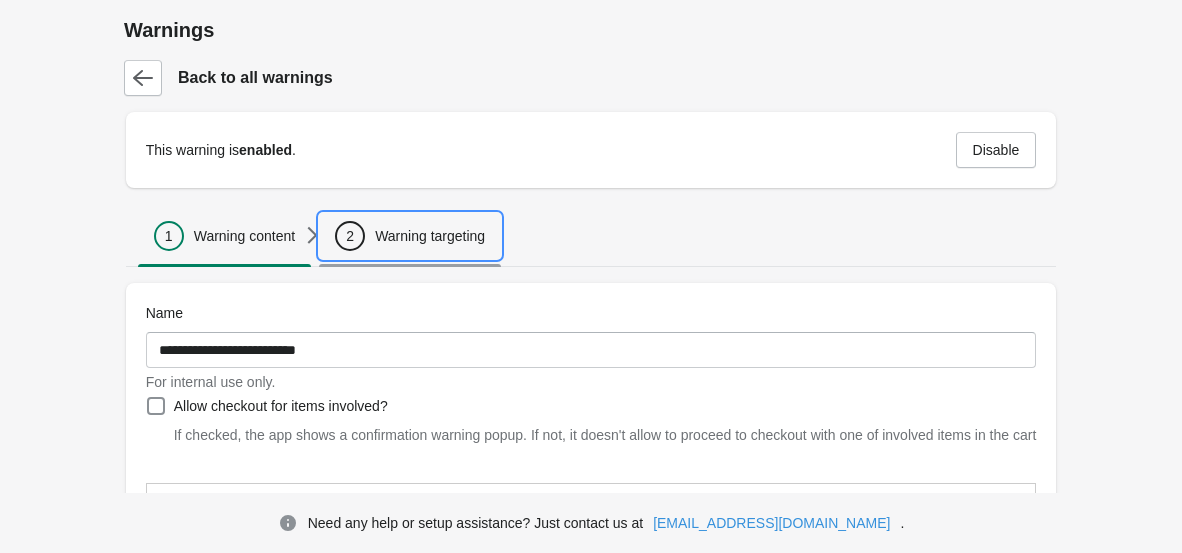 click on "Warning targeting" at bounding box center [430, 236] 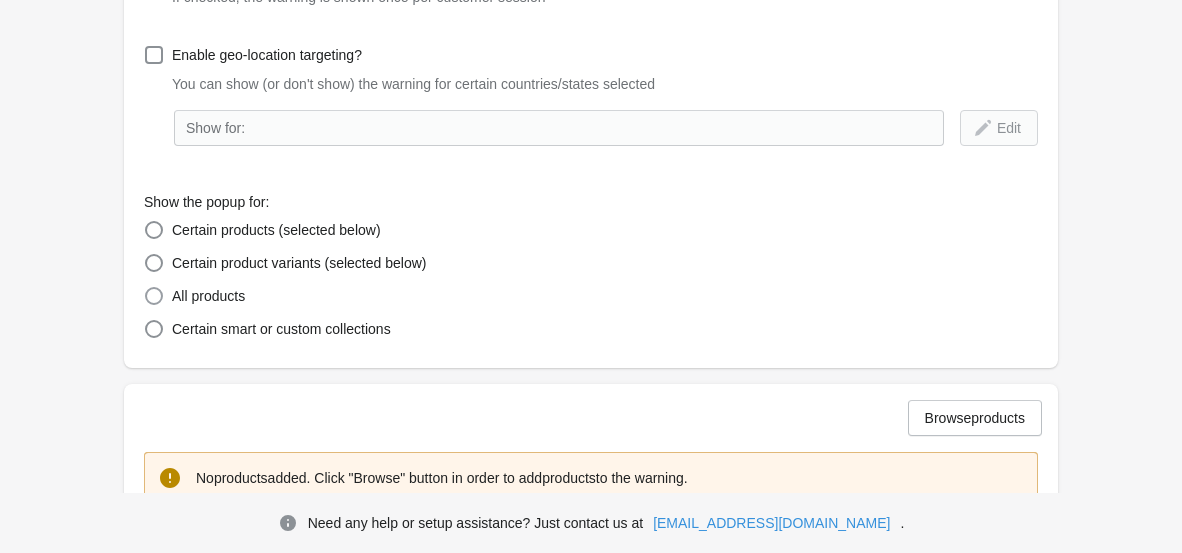 click on "All products" at bounding box center [204, 292] 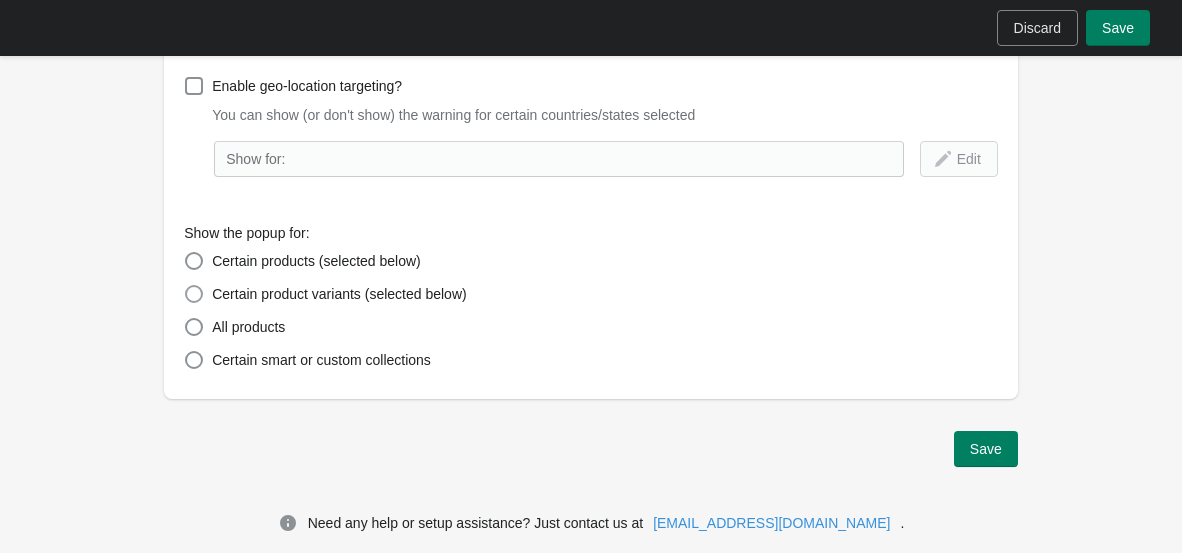 scroll, scrollTop: 317, scrollLeft: 0, axis: vertical 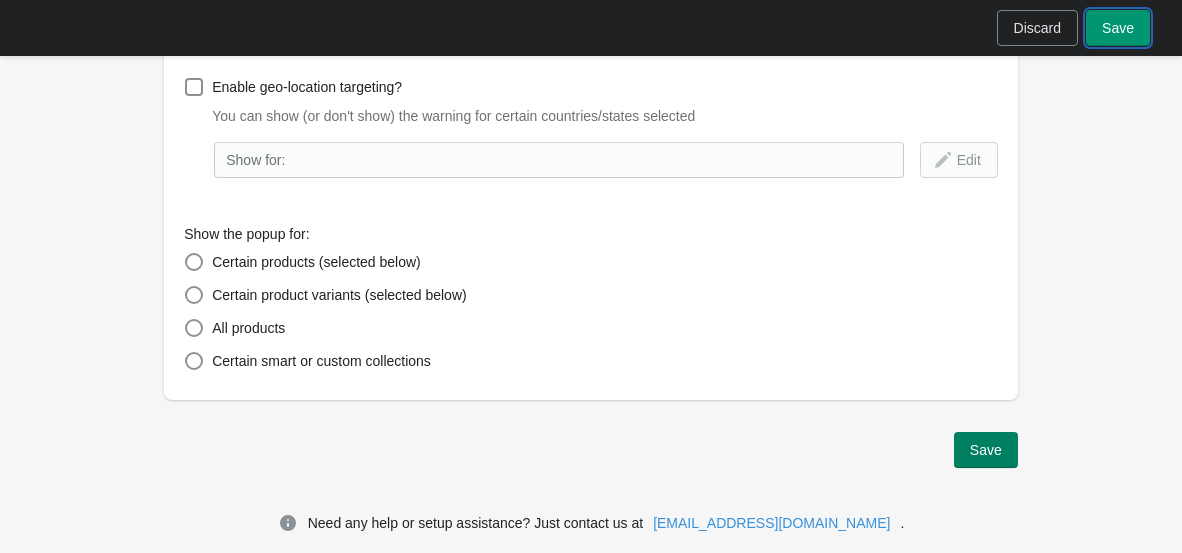 click on "Save" at bounding box center (1118, 28) 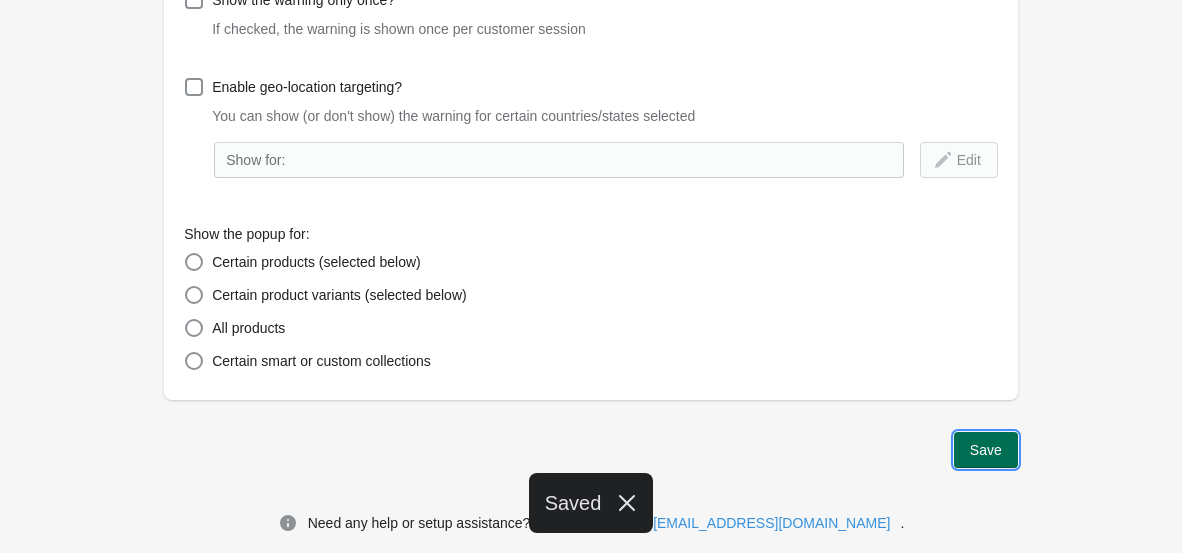 click on "Save" at bounding box center [986, 450] 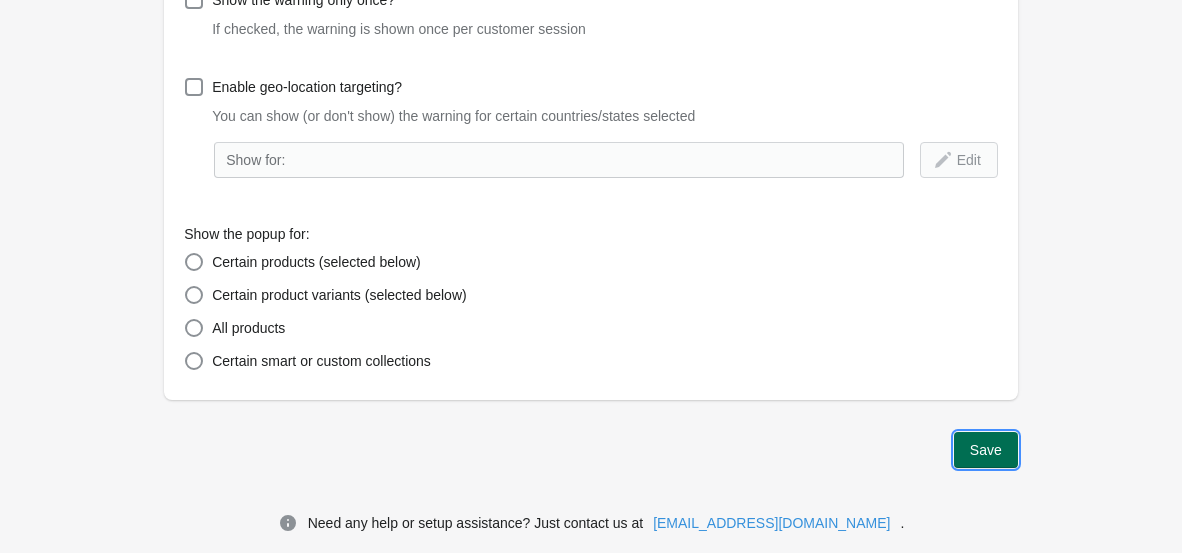 click on "Save" at bounding box center (986, 450) 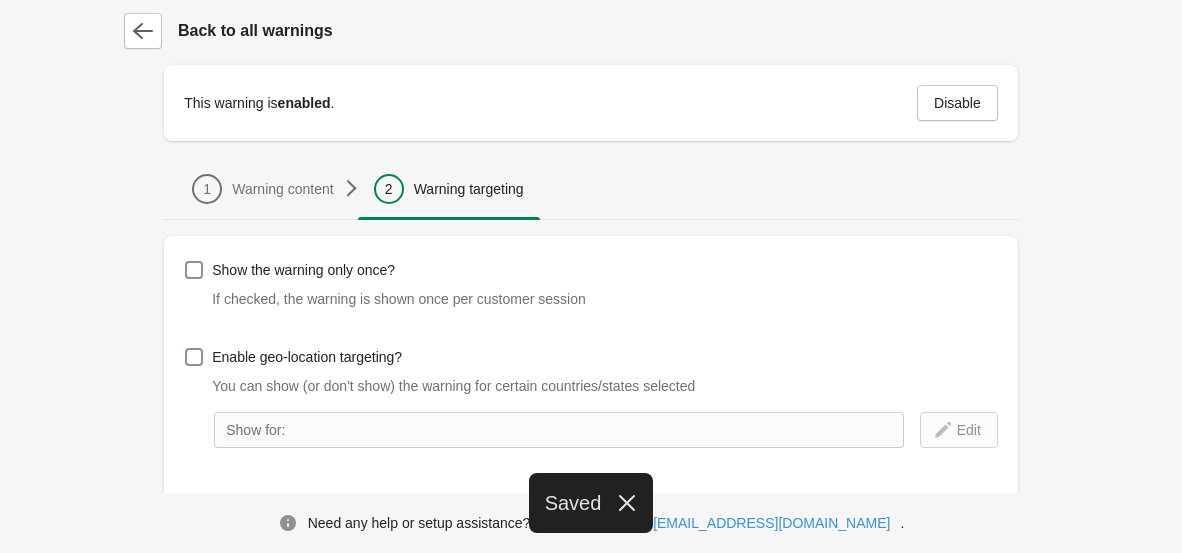 scroll, scrollTop: 41, scrollLeft: 0, axis: vertical 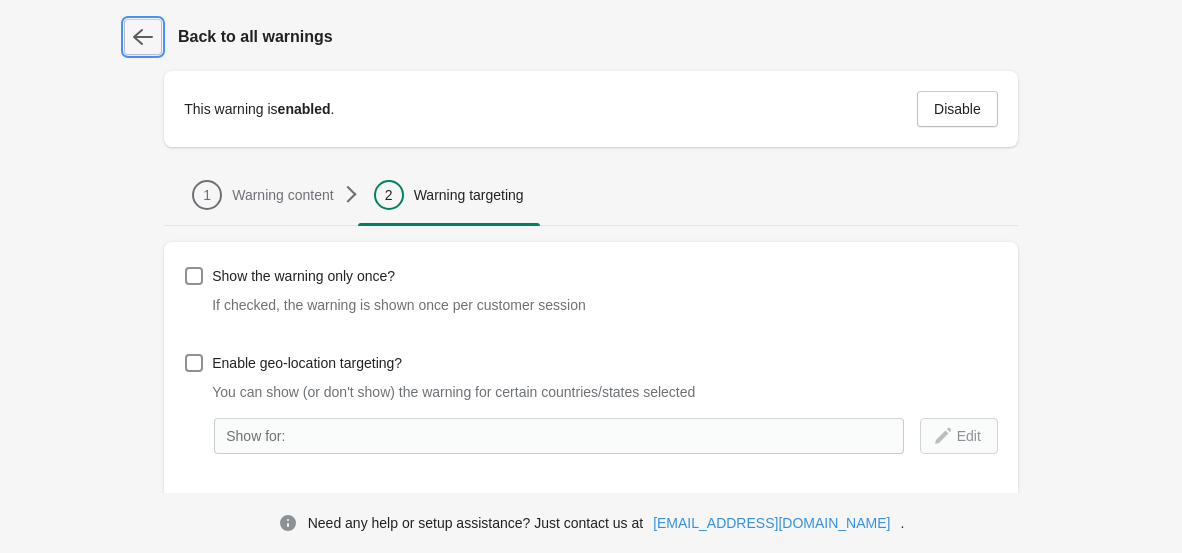 click 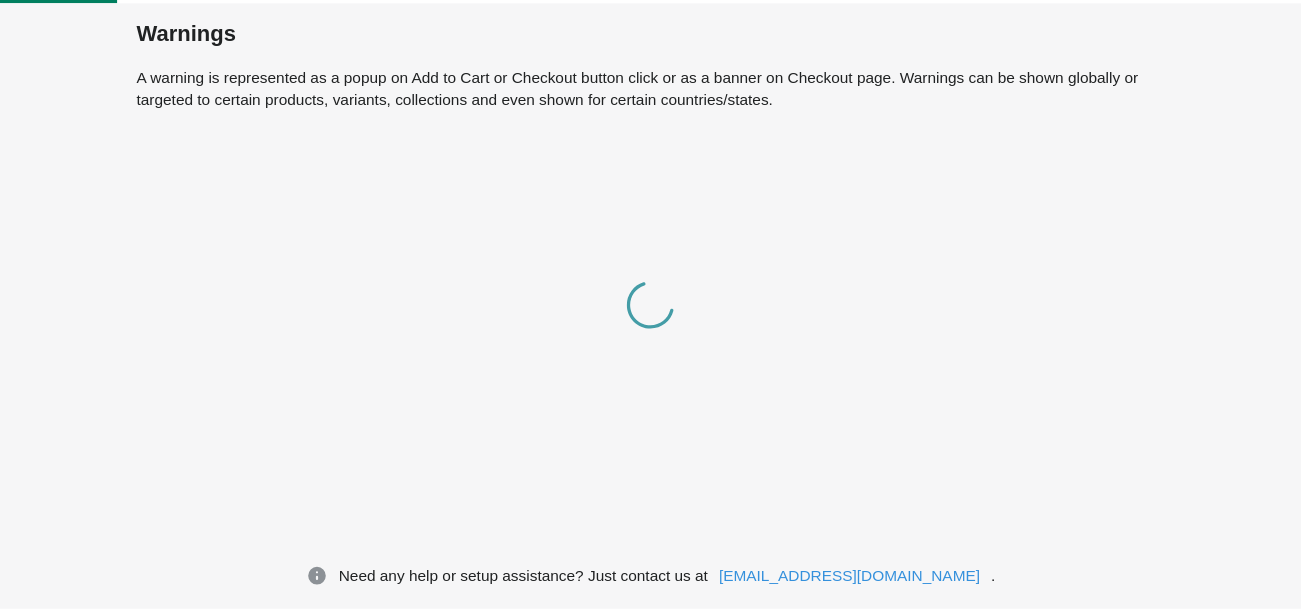 scroll, scrollTop: 0, scrollLeft: 0, axis: both 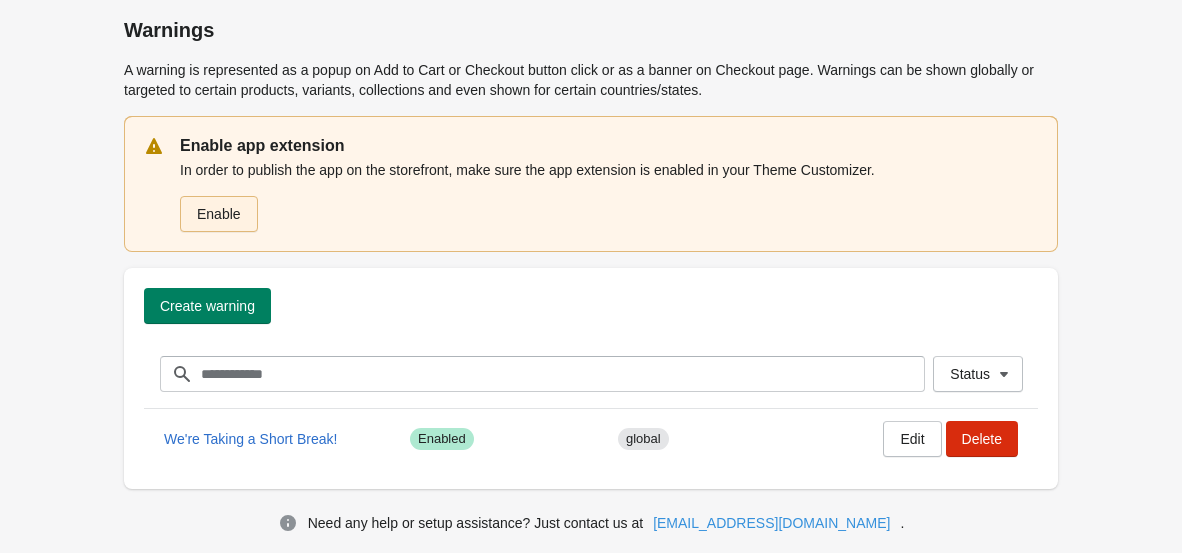 click on "Enable" at bounding box center (219, 214) 